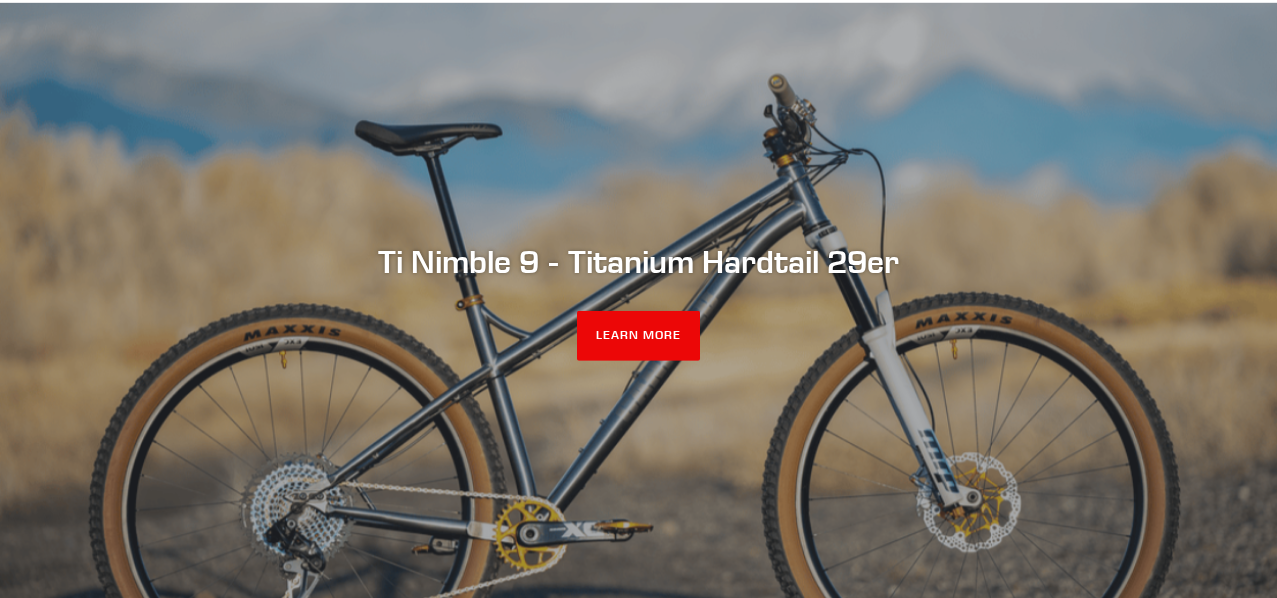 scroll, scrollTop: 182, scrollLeft: 0, axis: vertical 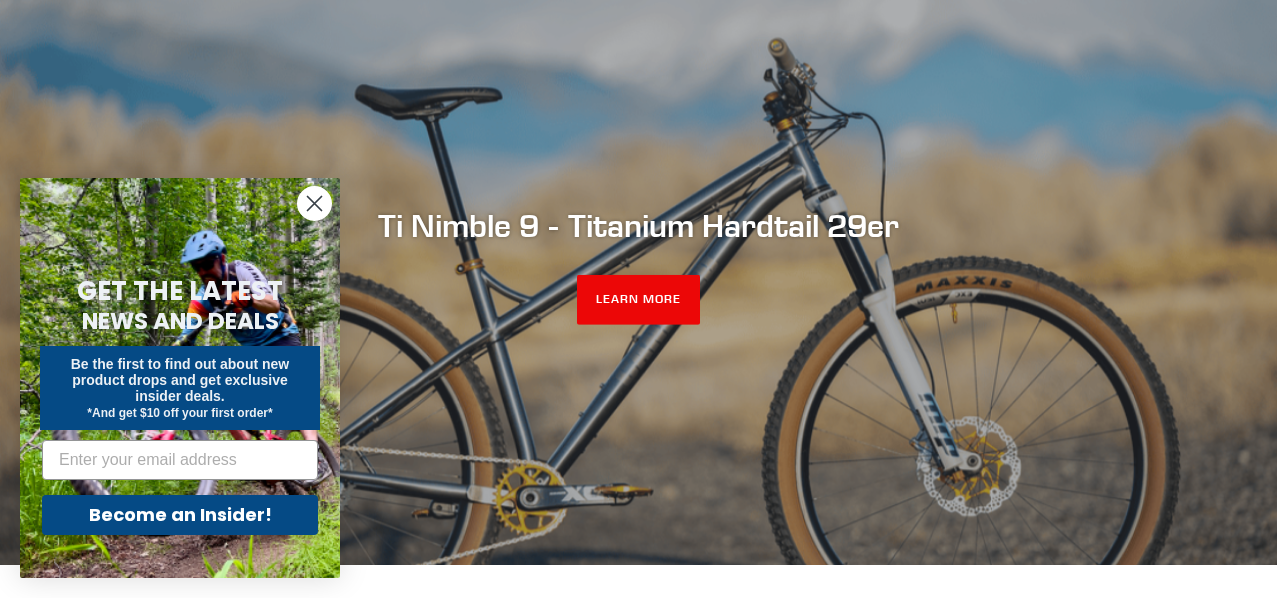 click 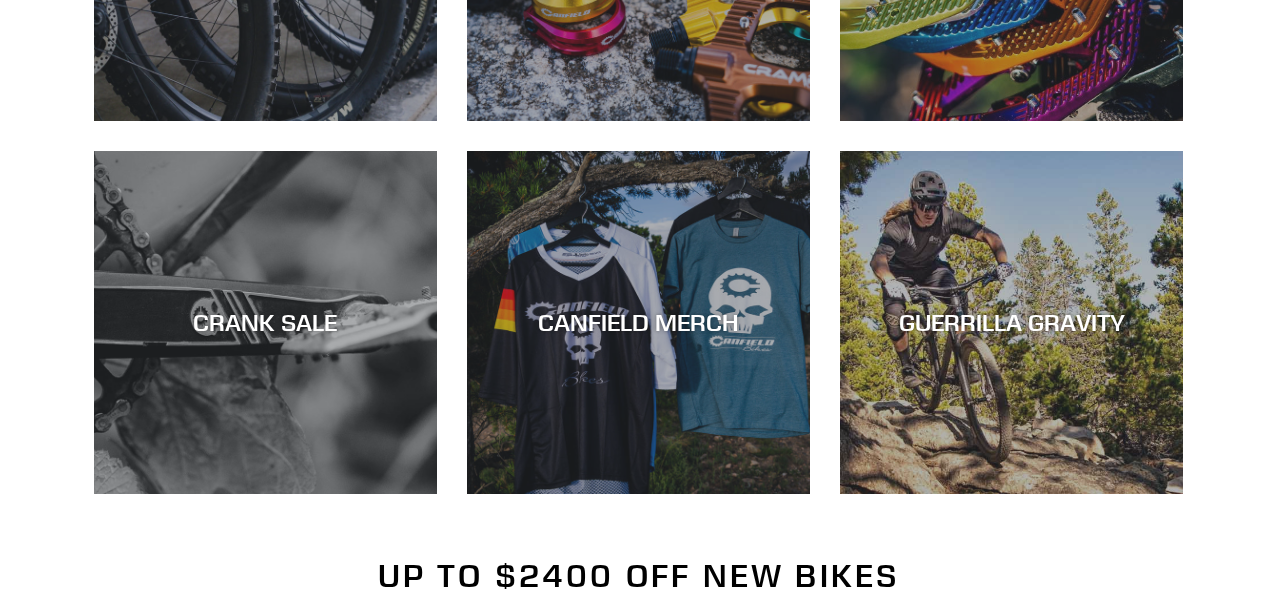 scroll, scrollTop: 1442, scrollLeft: 0, axis: vertical 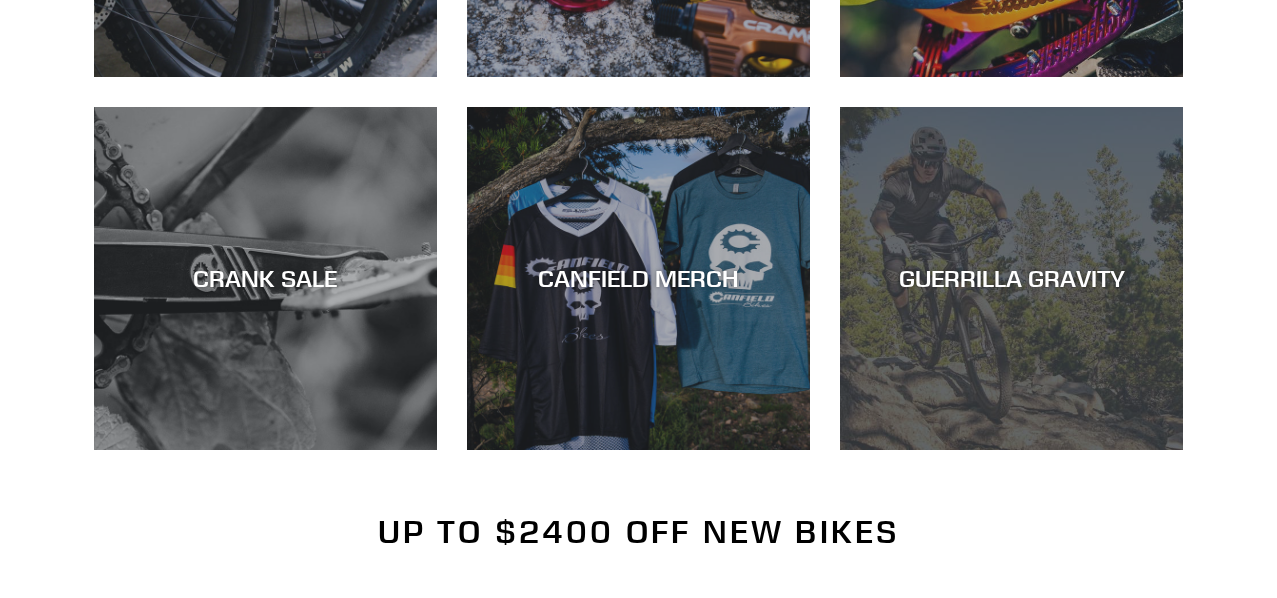 click on "GUERRILLA GRAVITY" at bounding box center (1011, 278) 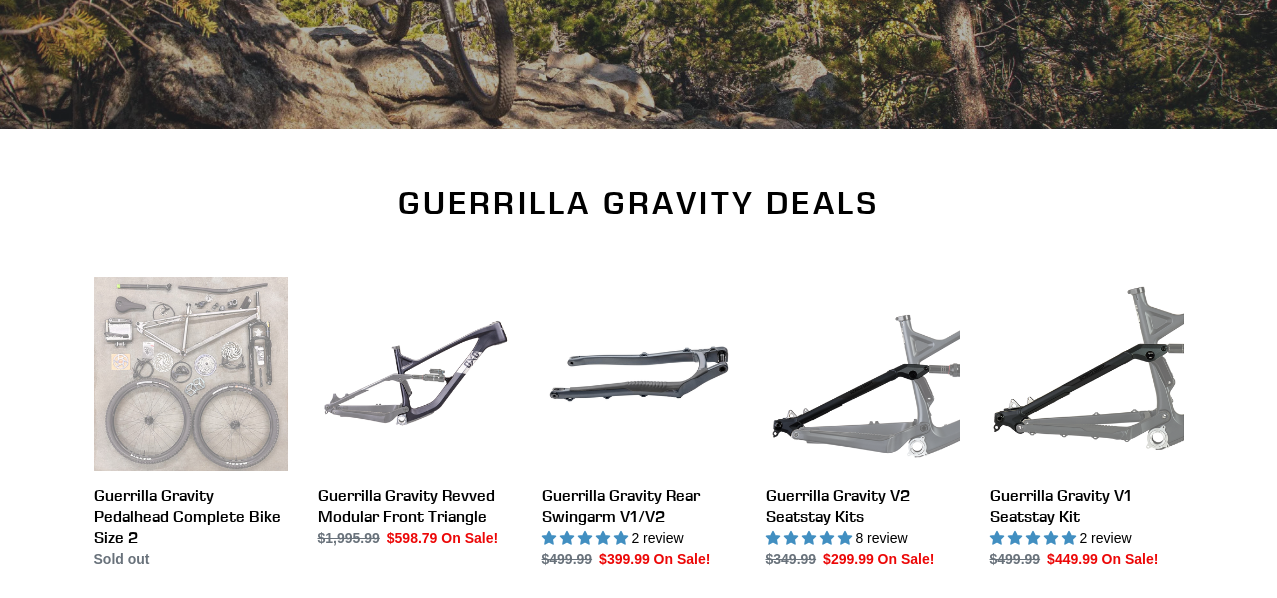 scroll, scrollTop: 867, scrollLeft: 0, axis: vertical 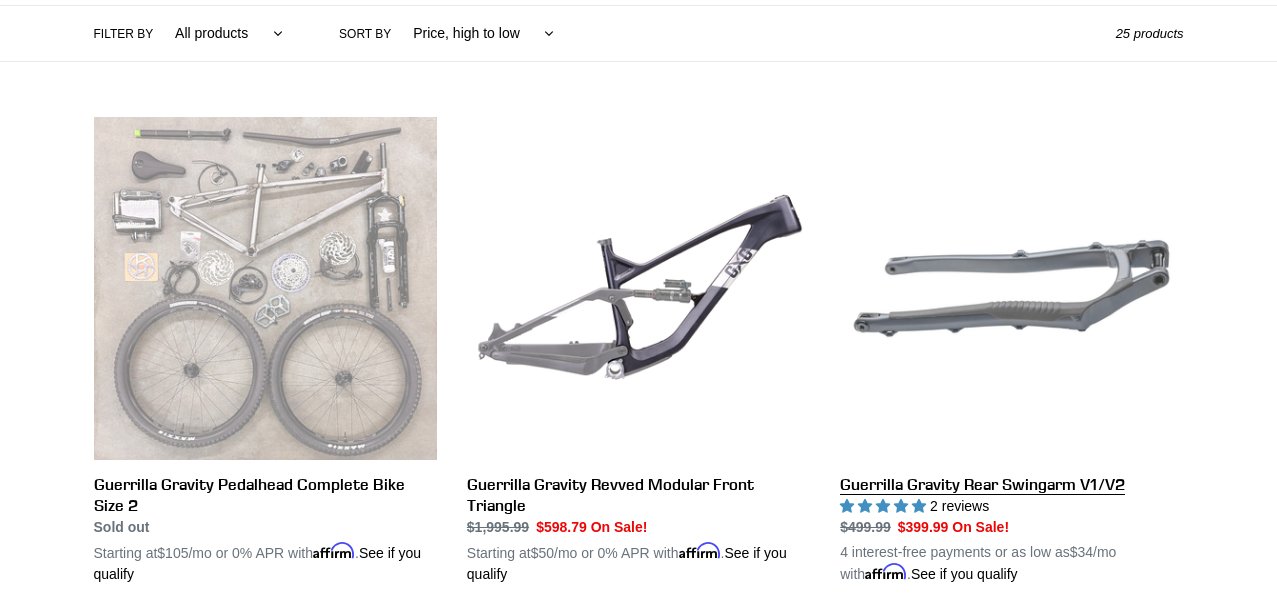 click on "Guerrilla Gravity Rear Swingarm V1/V2" at bounding box center (1011, 351) 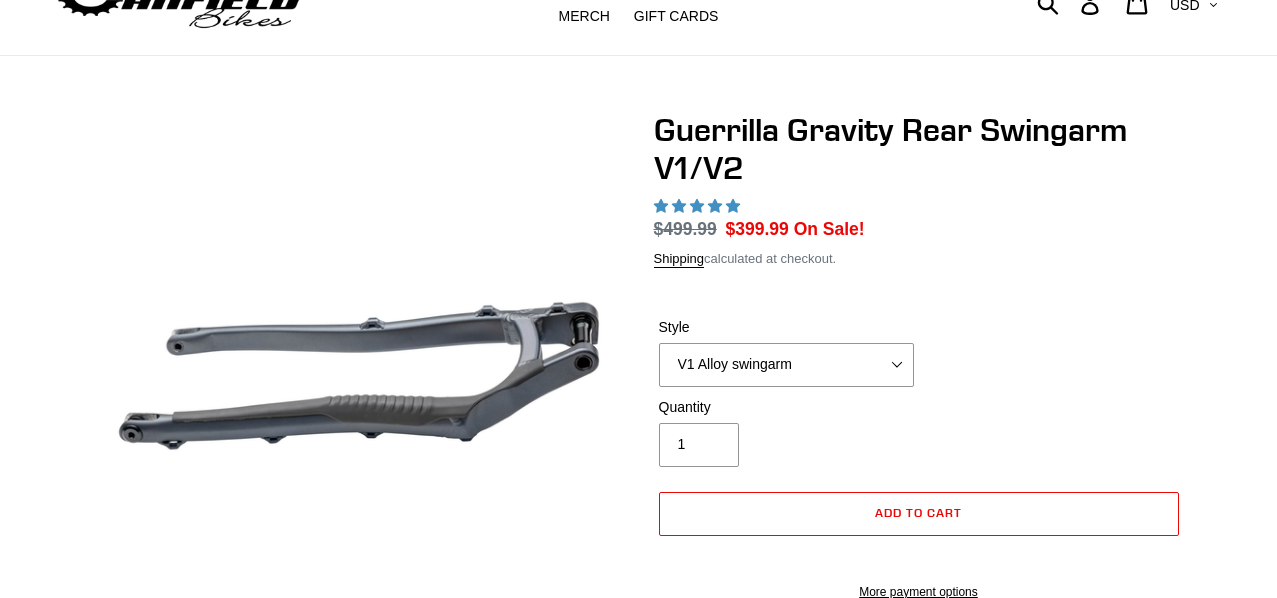 scroll, scrollTop: 94, scrollLeft: 0, axis: vertical 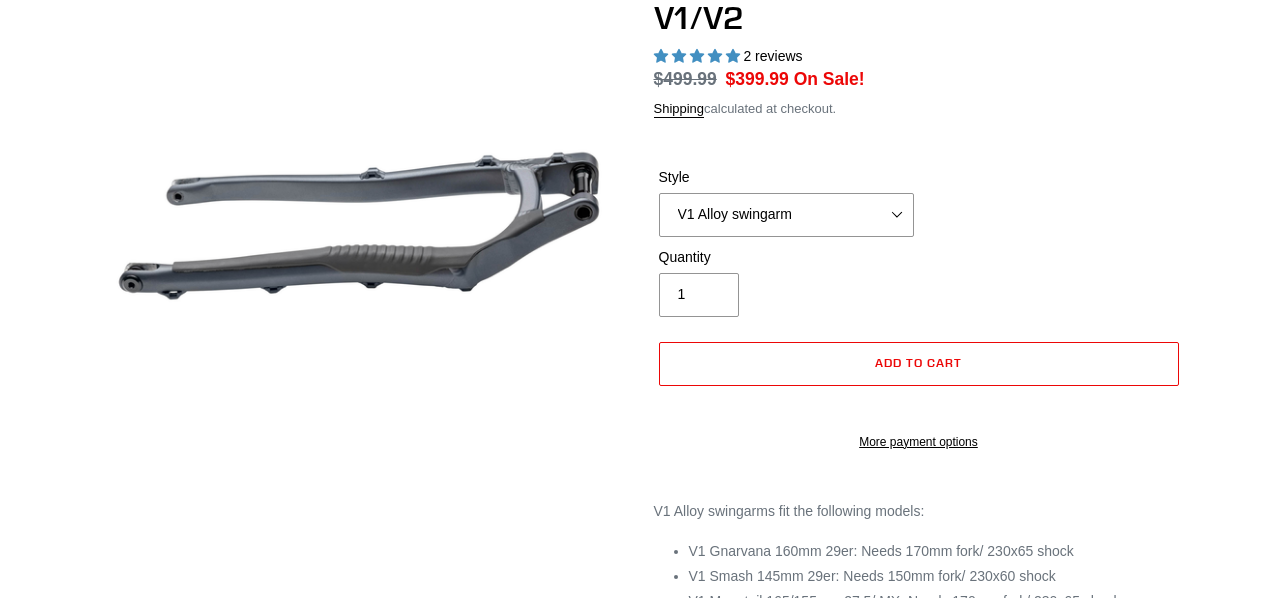 select on "highest-rating" 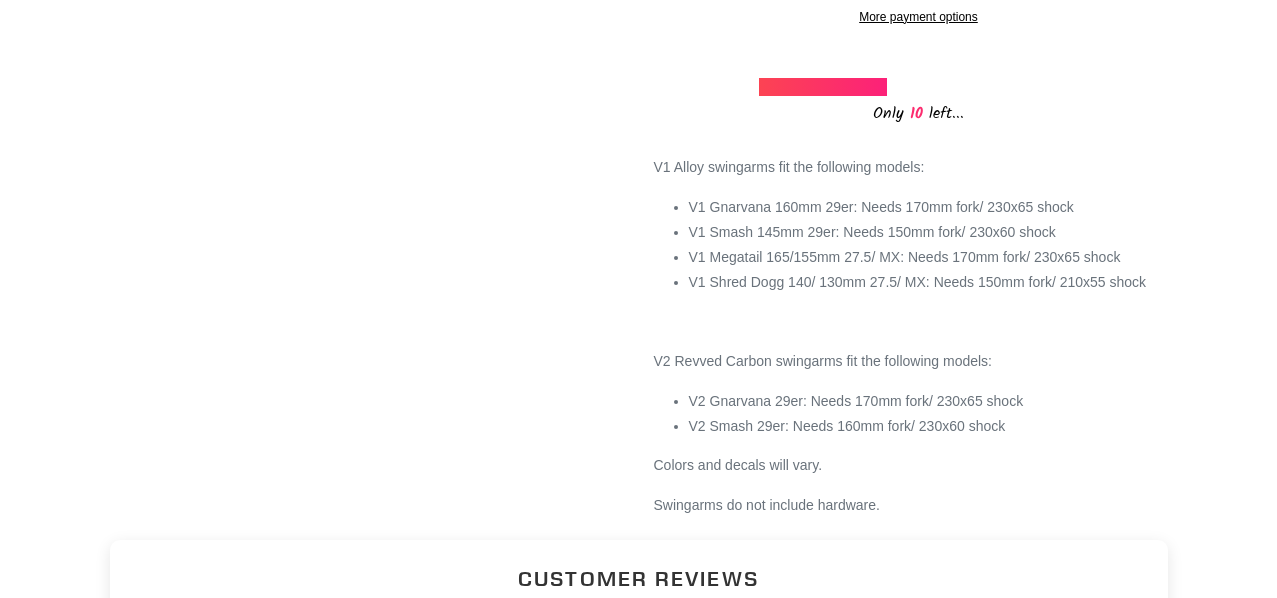 scroll, scrollTop: 704, scrollLeft: 0, axis: vertical 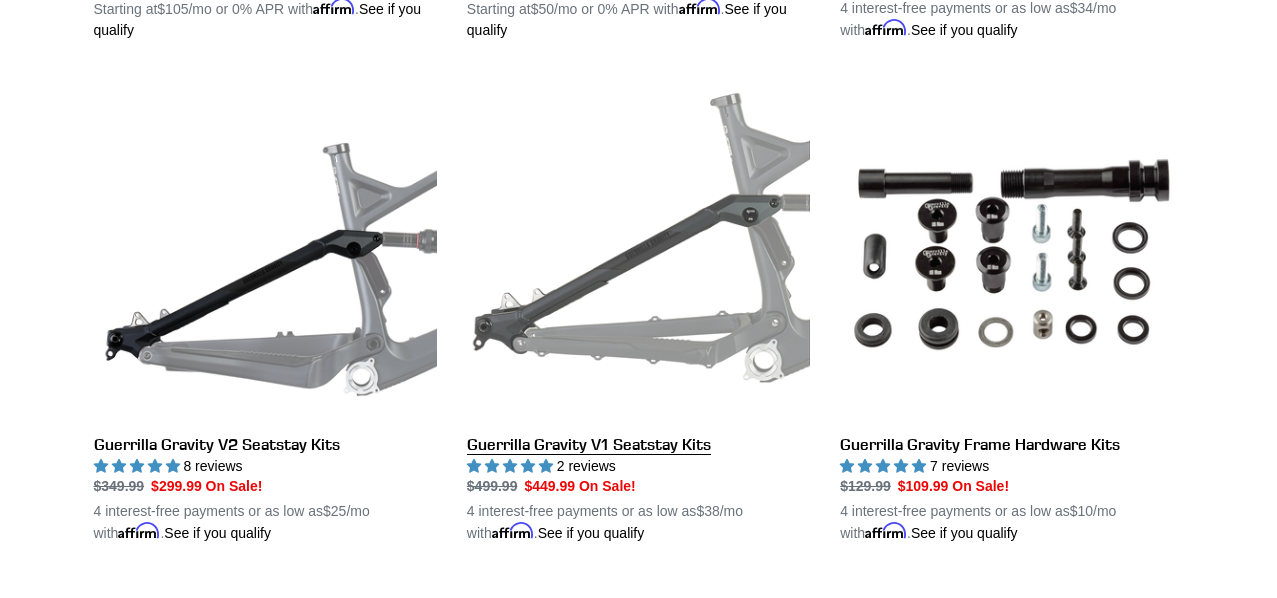 click on "Guerrilla Gravity V1 Seatstay Kits" at bounding box center [638, 310] 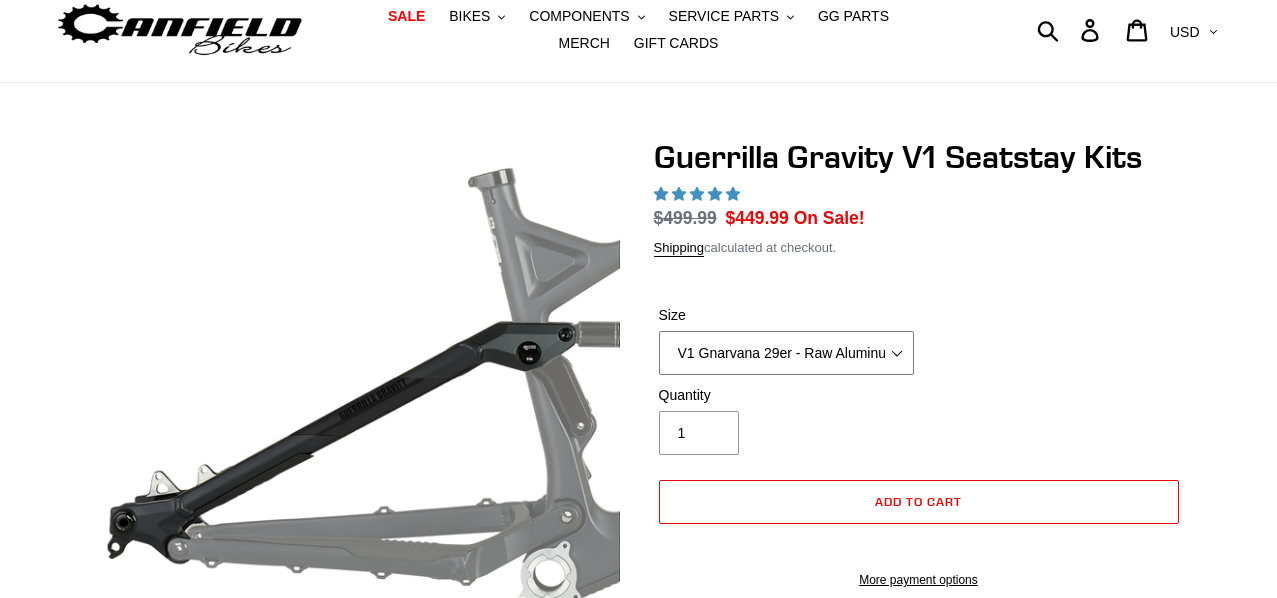 click on "V1 Gnarvana 29er
V1 Gnarvana 29er - Raw Aluminum
V1 Megatail 27.5/ MX - Raw Aluminum
V1 Shred Dogg 27.5/ MX
V1 Shred Dogg 27.5/ MX - Raw Aluminum" at bounding box center (786, 353) 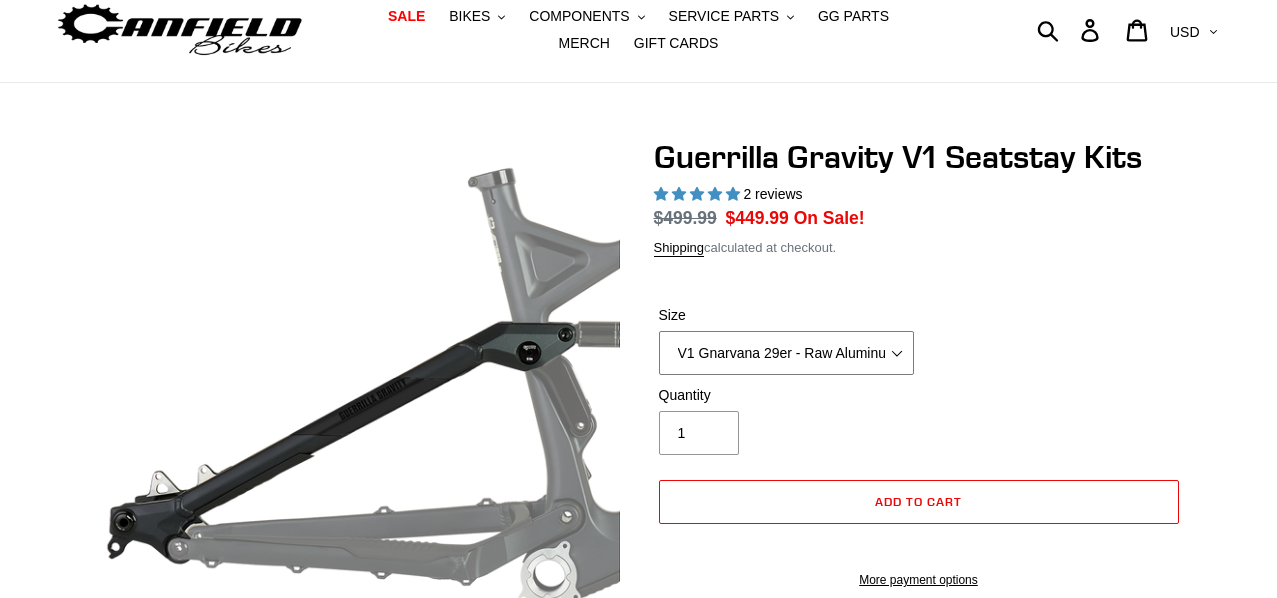 scroll, scrollTop: 66, scrollLeft: 0, axis: vertical 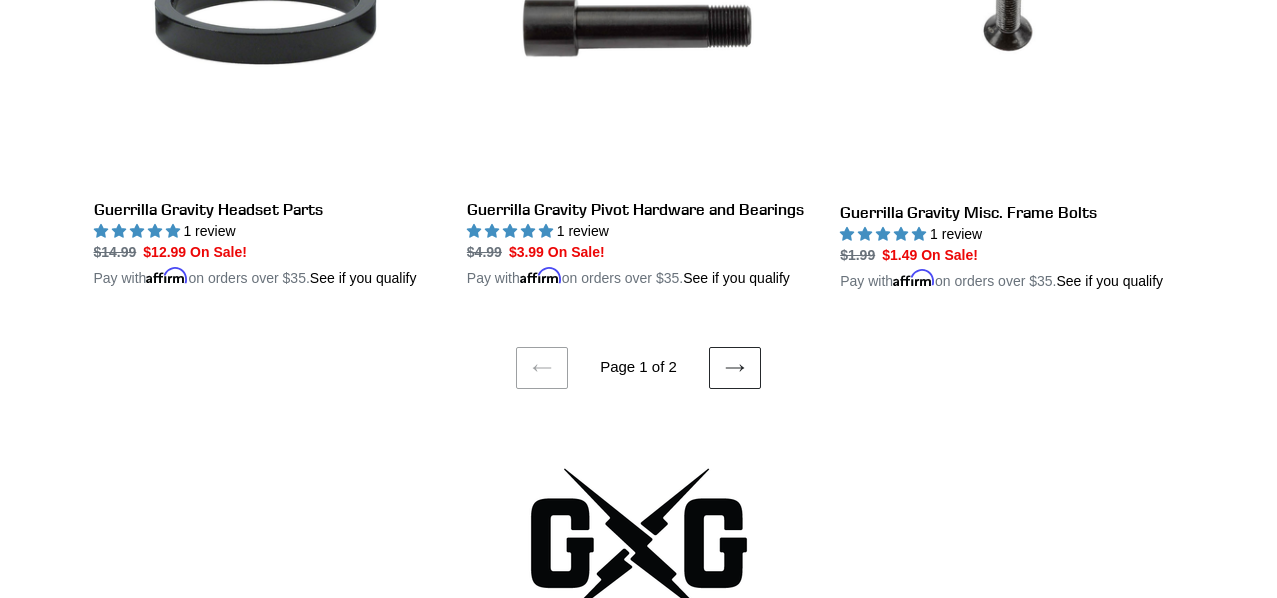 click 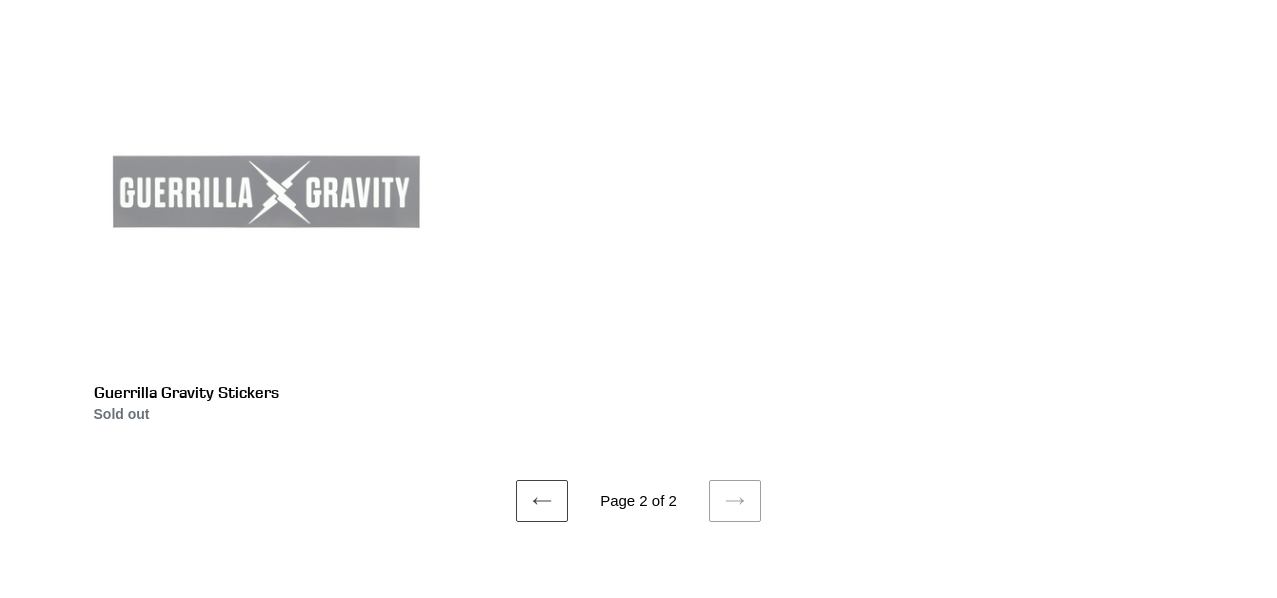 scroll, scrollTop: 677, scrollLeft: 0, axis: vertical 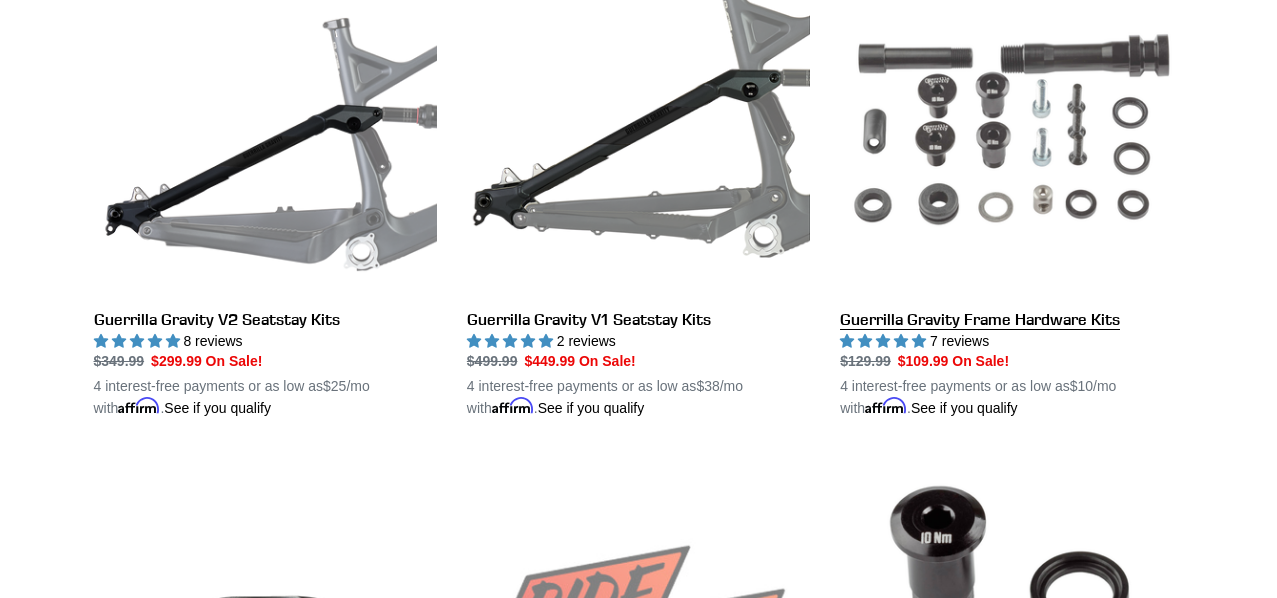 click on "Guerrilla Gravity Frame Hardware Kits" at bounding box center (1011, 185) 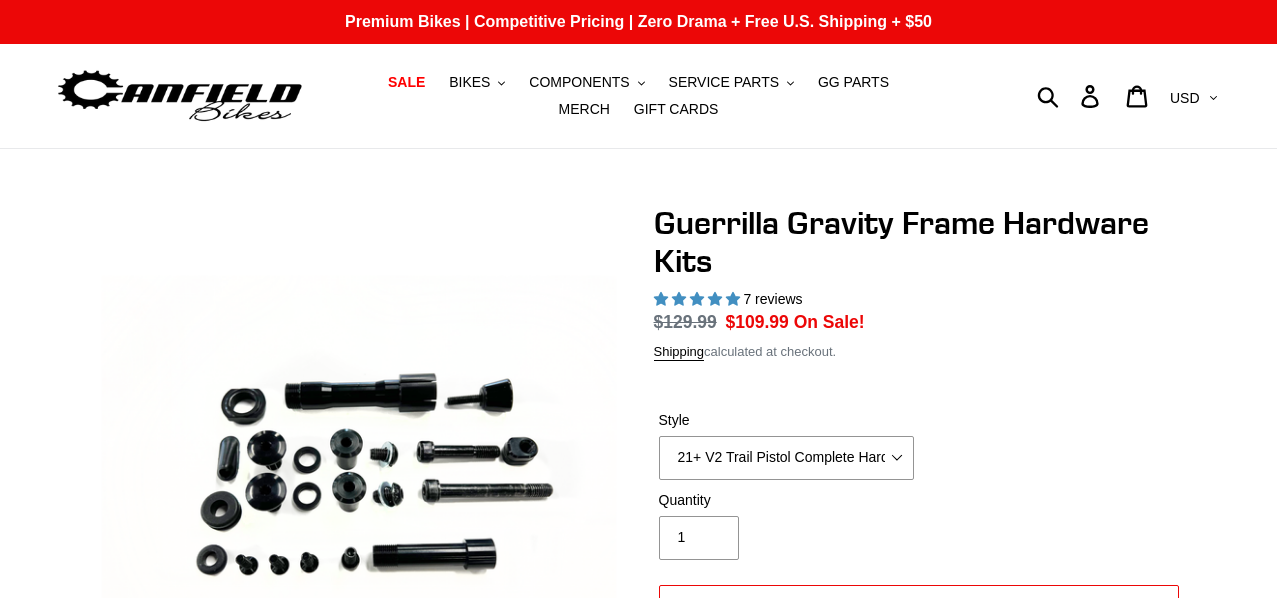 scroll, scrollTop: 123, scrollLeft: 0, axis: vertical 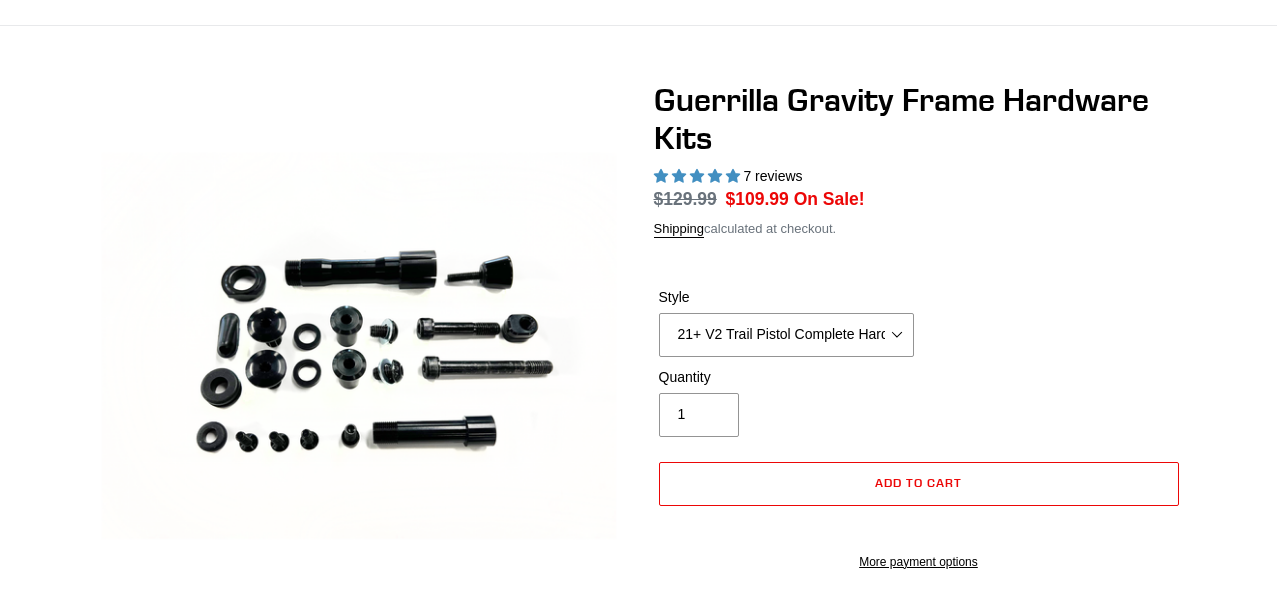 select on "highest-rating" 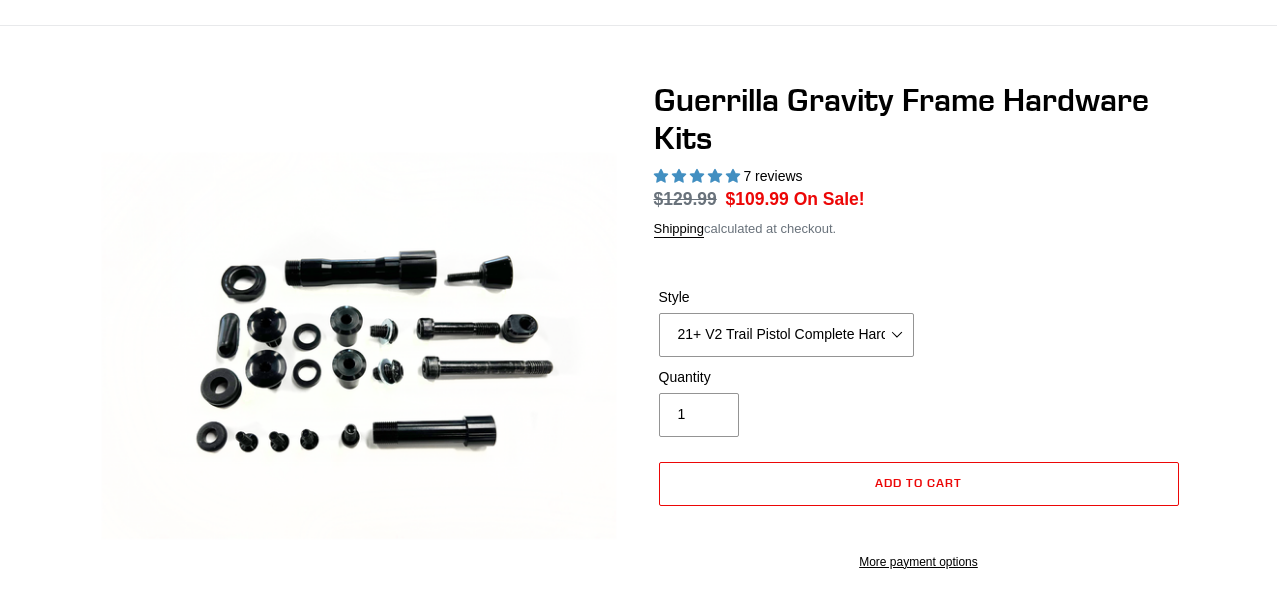 scroll, scrollTop: 135, scrollLeft: 0, axis: vertical 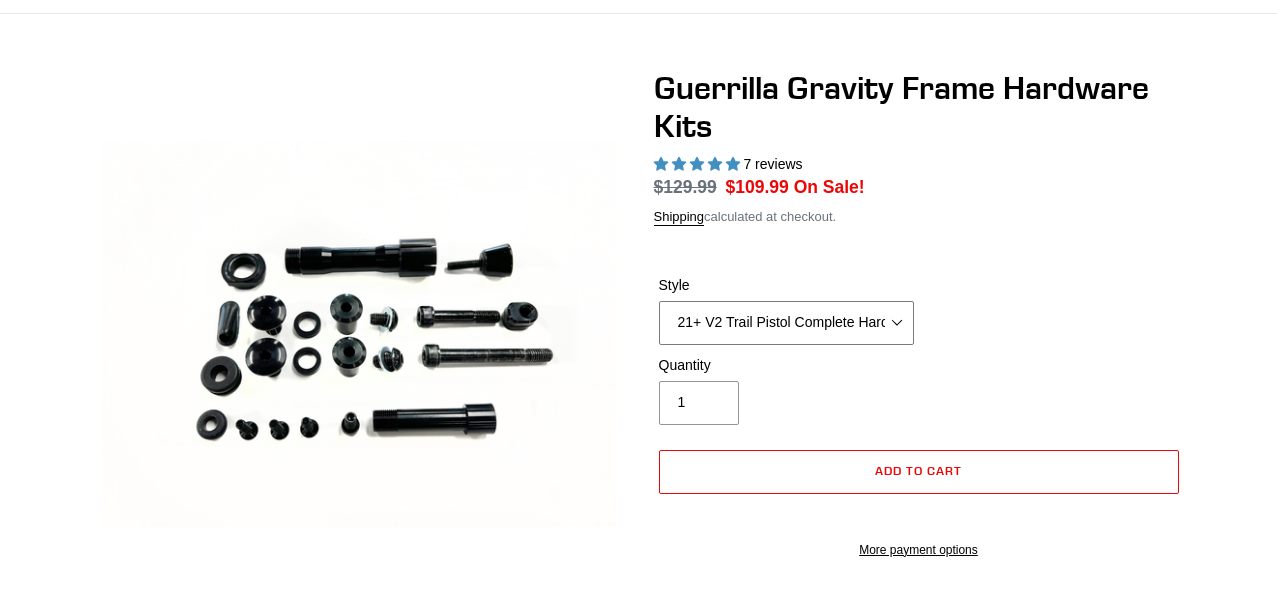 click on "19+ Hardware Kit
21+ V2 Trail Pistol Complete Hardware Kit" at bounding box center [786, 323] 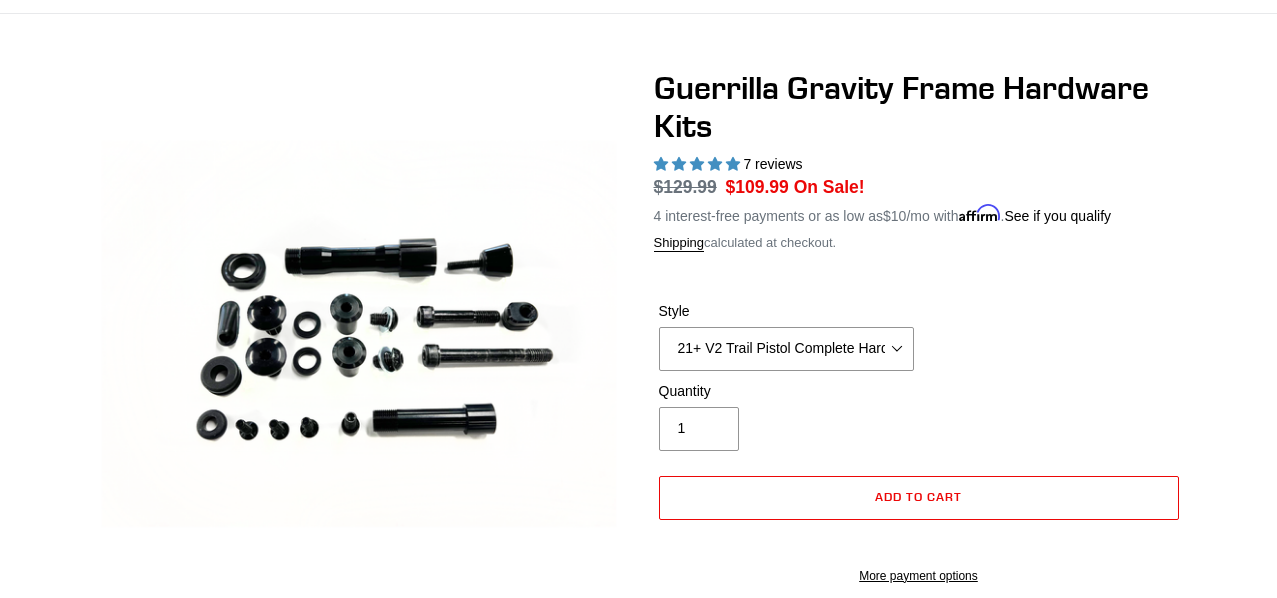 click on "Style
19+ Hardware Kit
21+ V2 Trail Pistol Complete Hardware Kit" at bounding box center (919, 341) 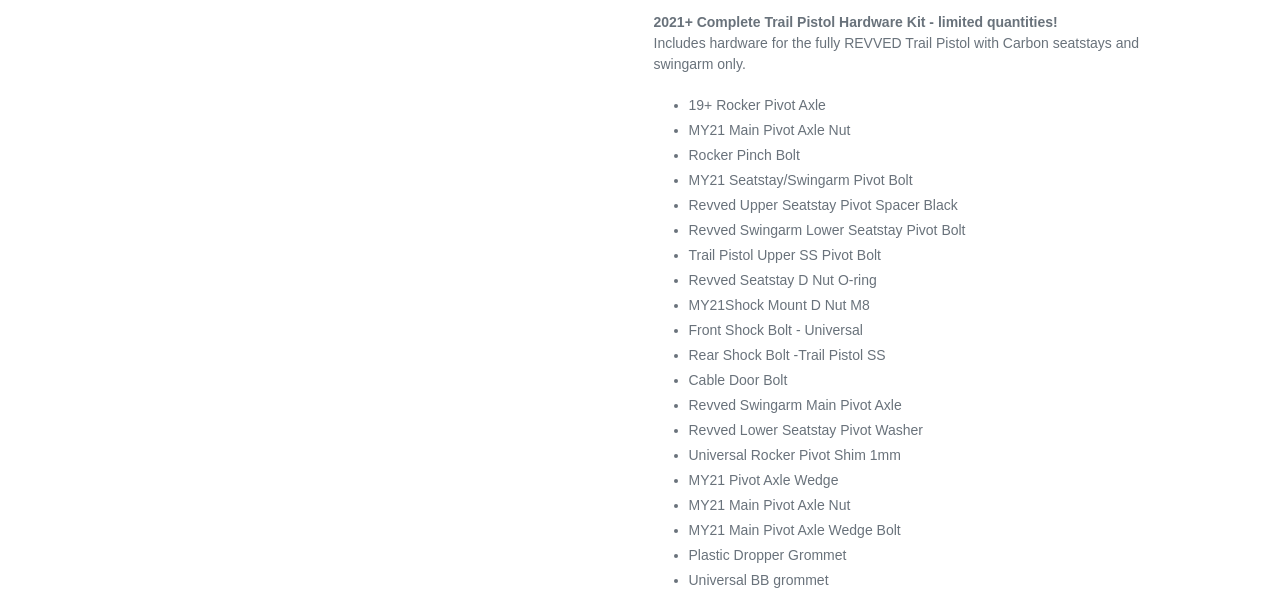 scroll, scrollTop: 1237, scrollLeft: 0, axis: vertical 